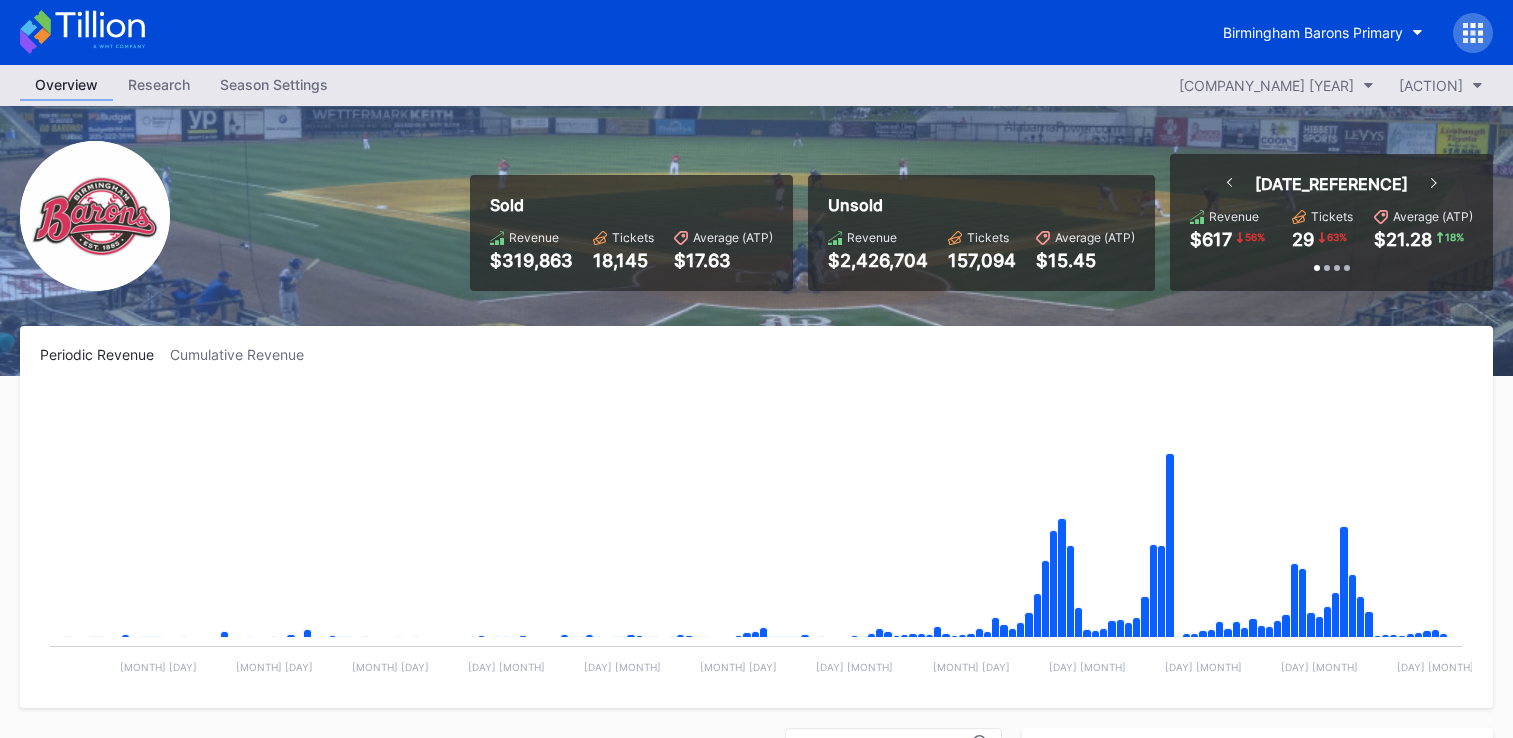 scroll, scrollTop: 0, scrollLeft: 0, axis: both 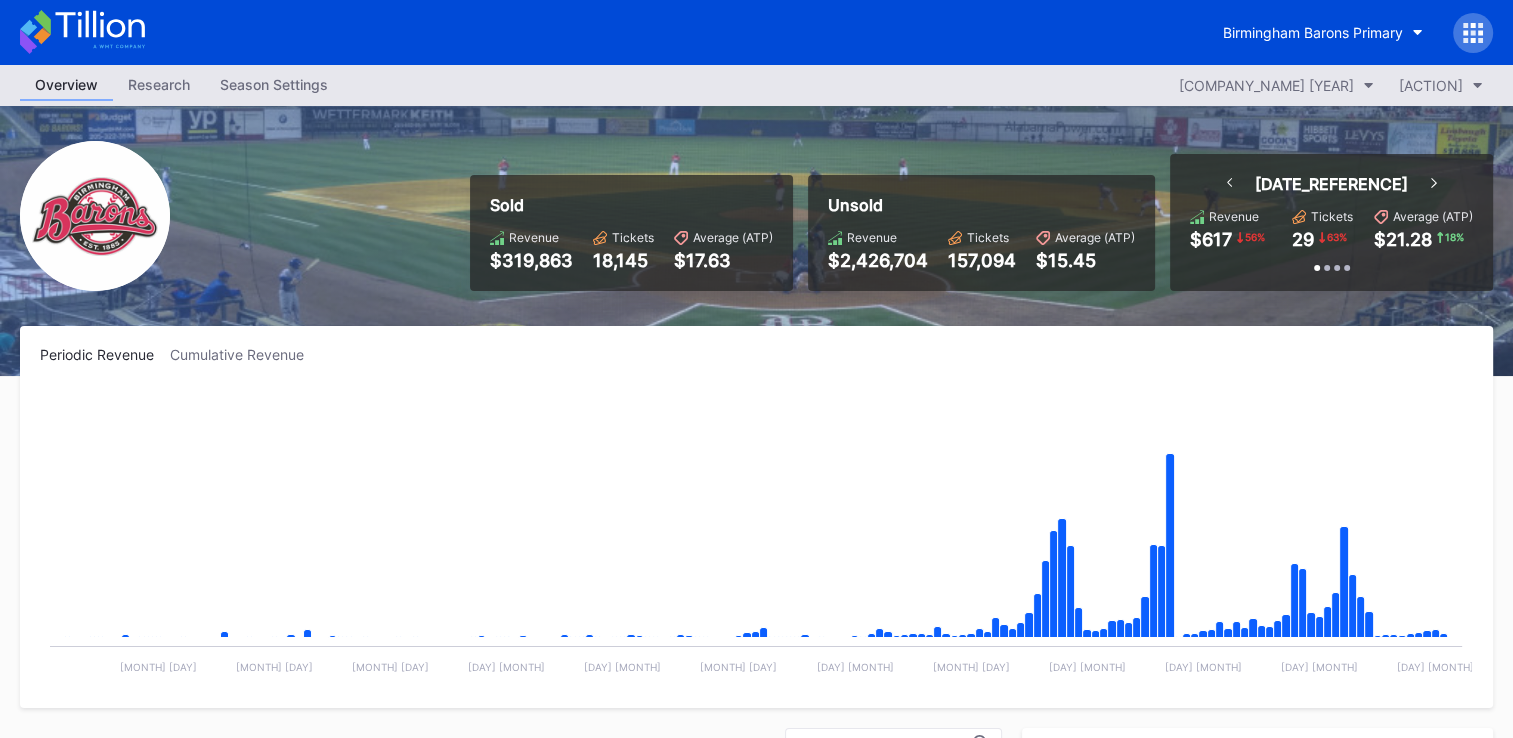 click on "Overview" at bounding box center [66, 85] 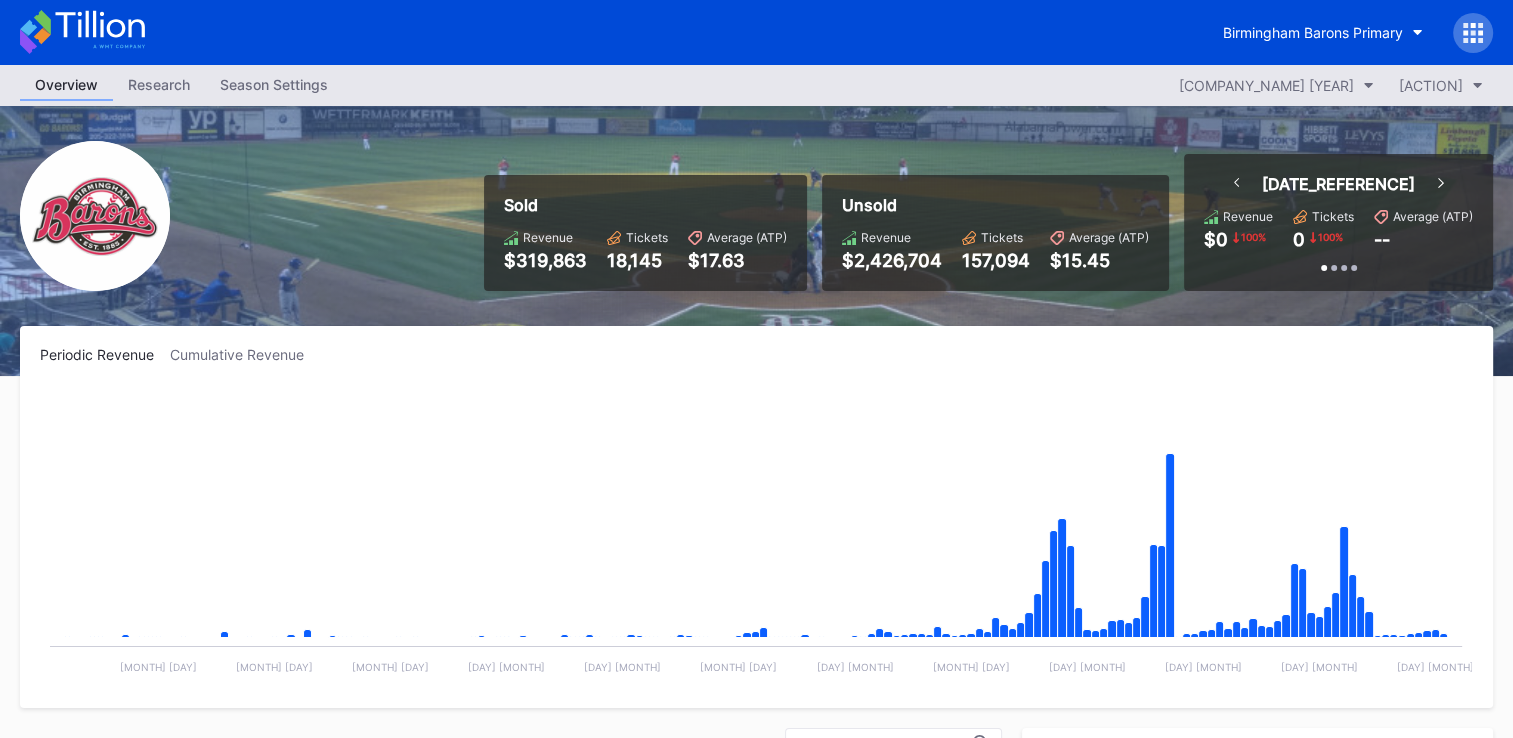 scroll, scrollTop: 0, scrollLeft: 0, axis: both 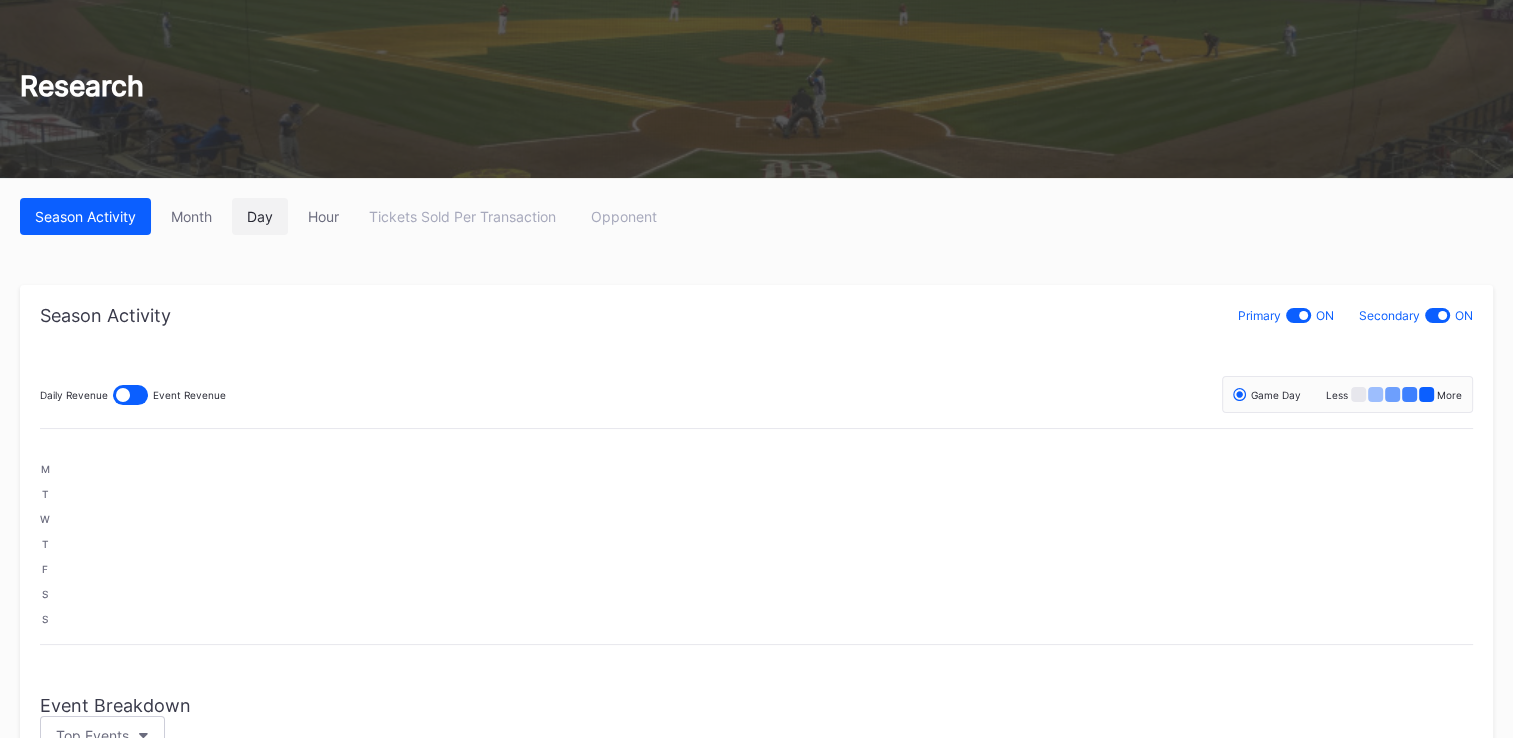 click on "Day" at bounding box center (260, 216) 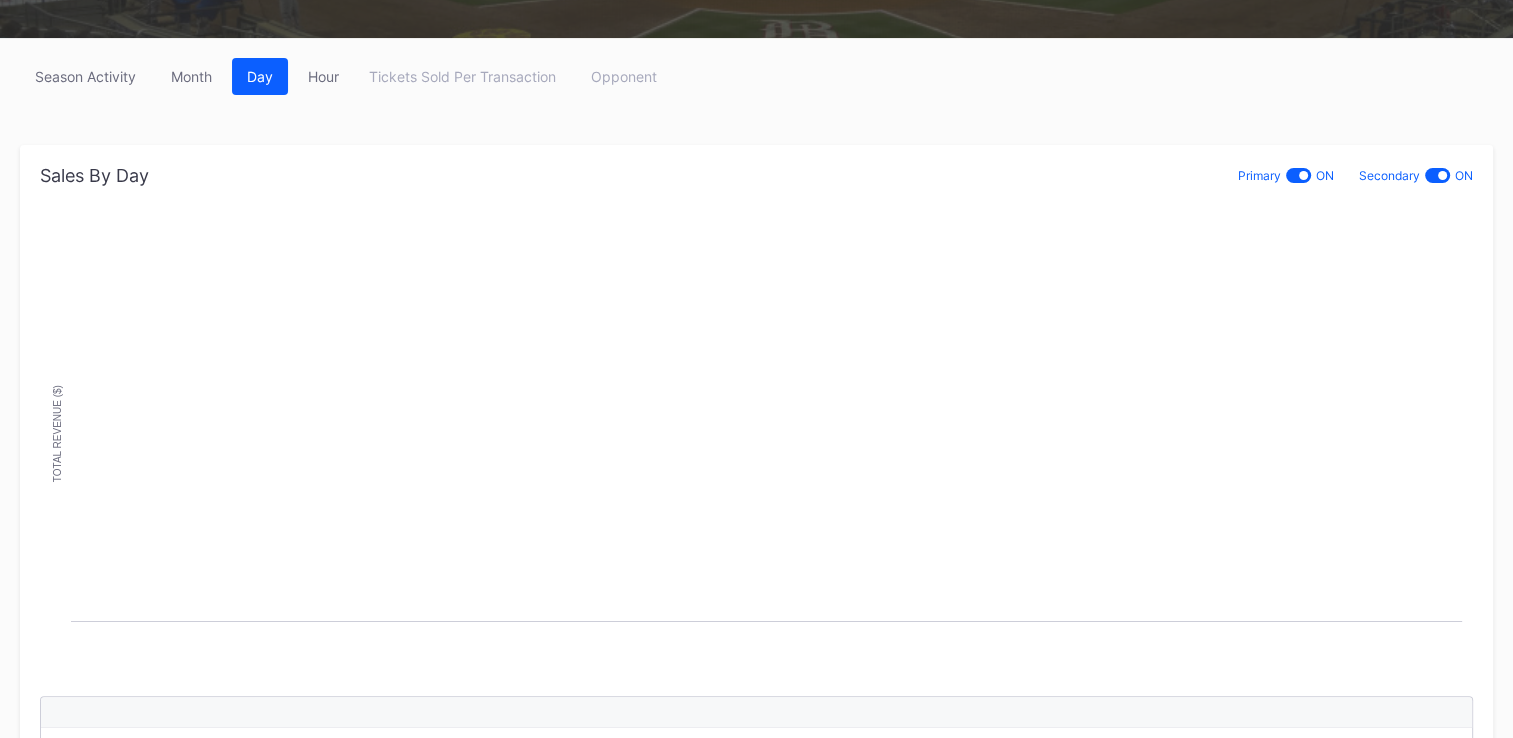 scroll, scrollTop: 0, scrollLeft: 0, axis: both 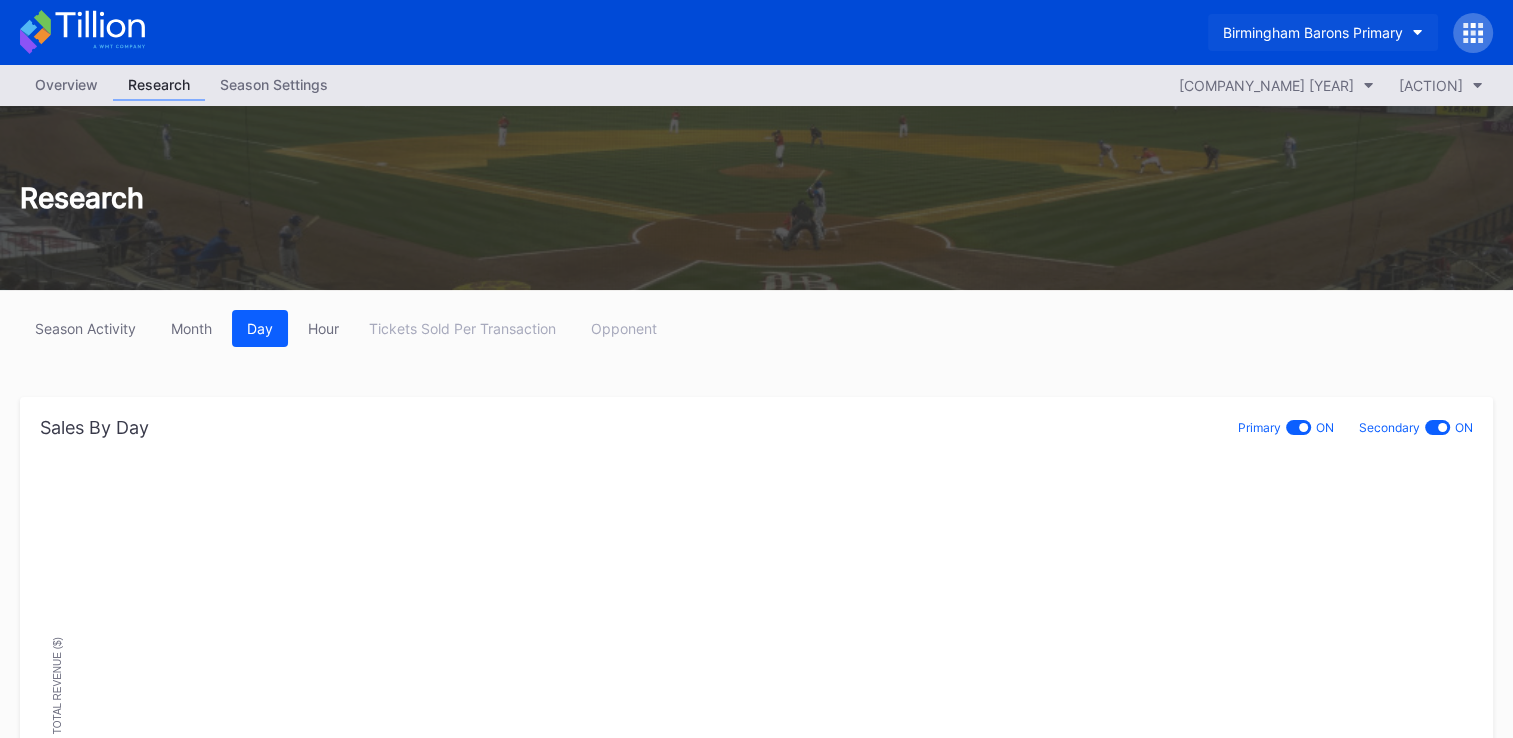 click on "Birmingham Barons Primary" at bounding box center (1323, 32) 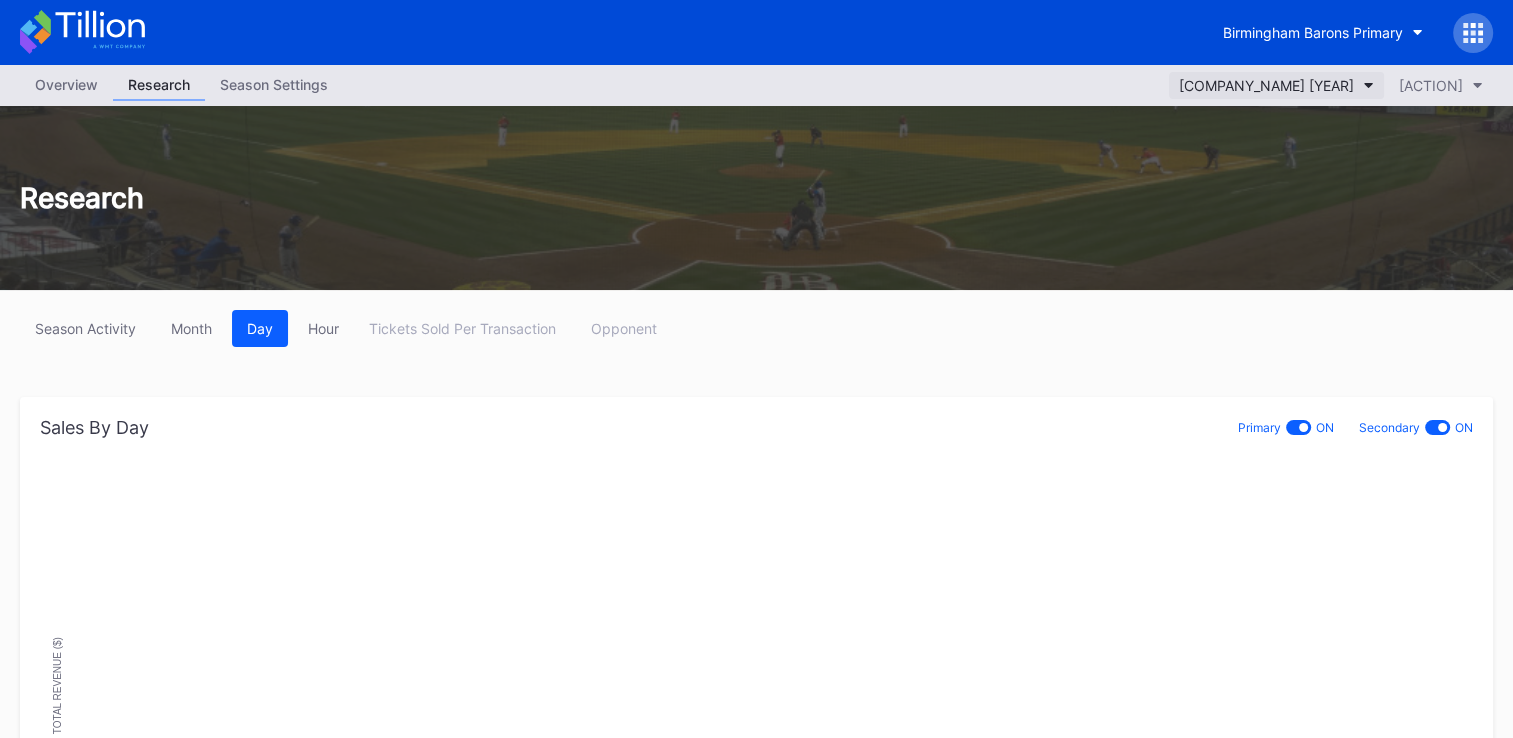click 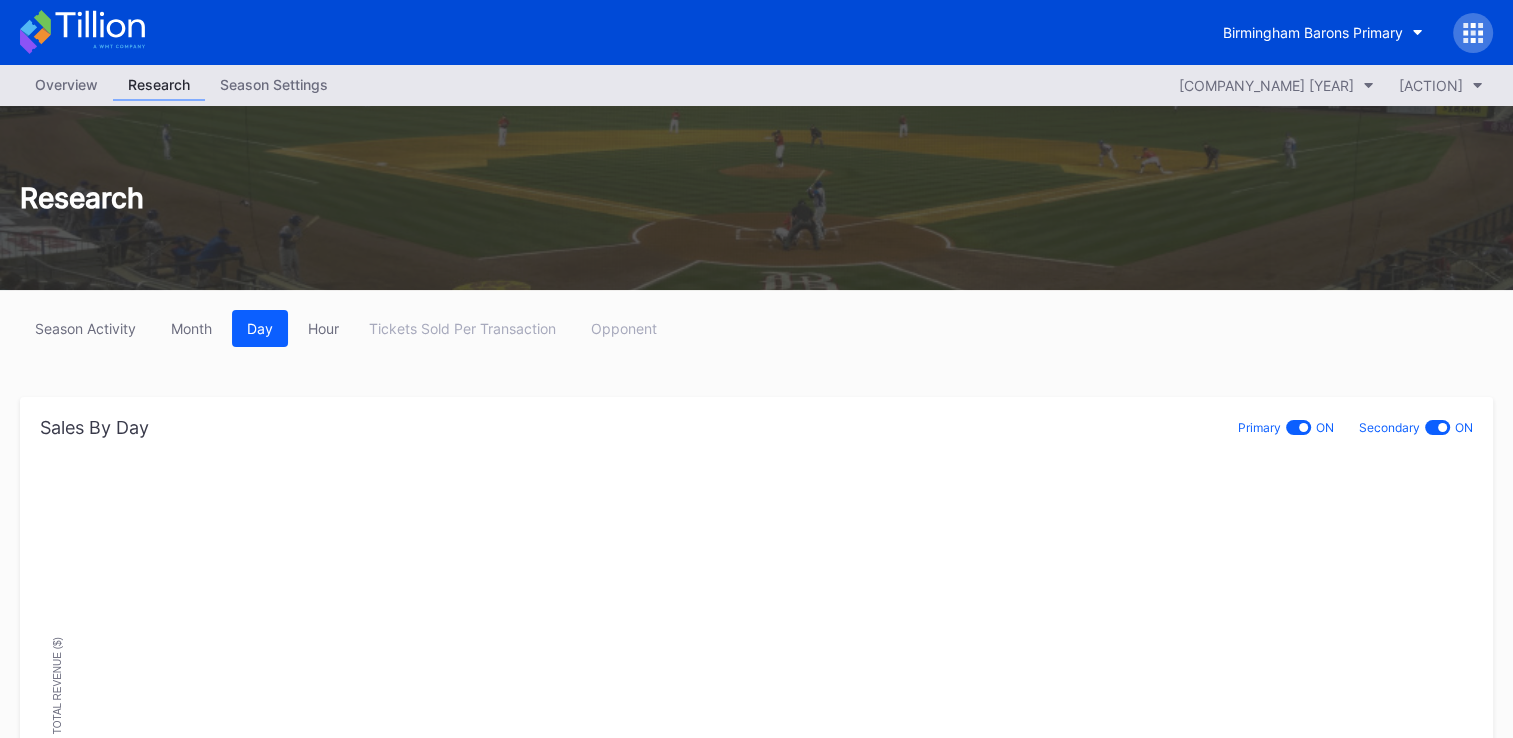 click on "Overview" at bounding box center [66, 84] 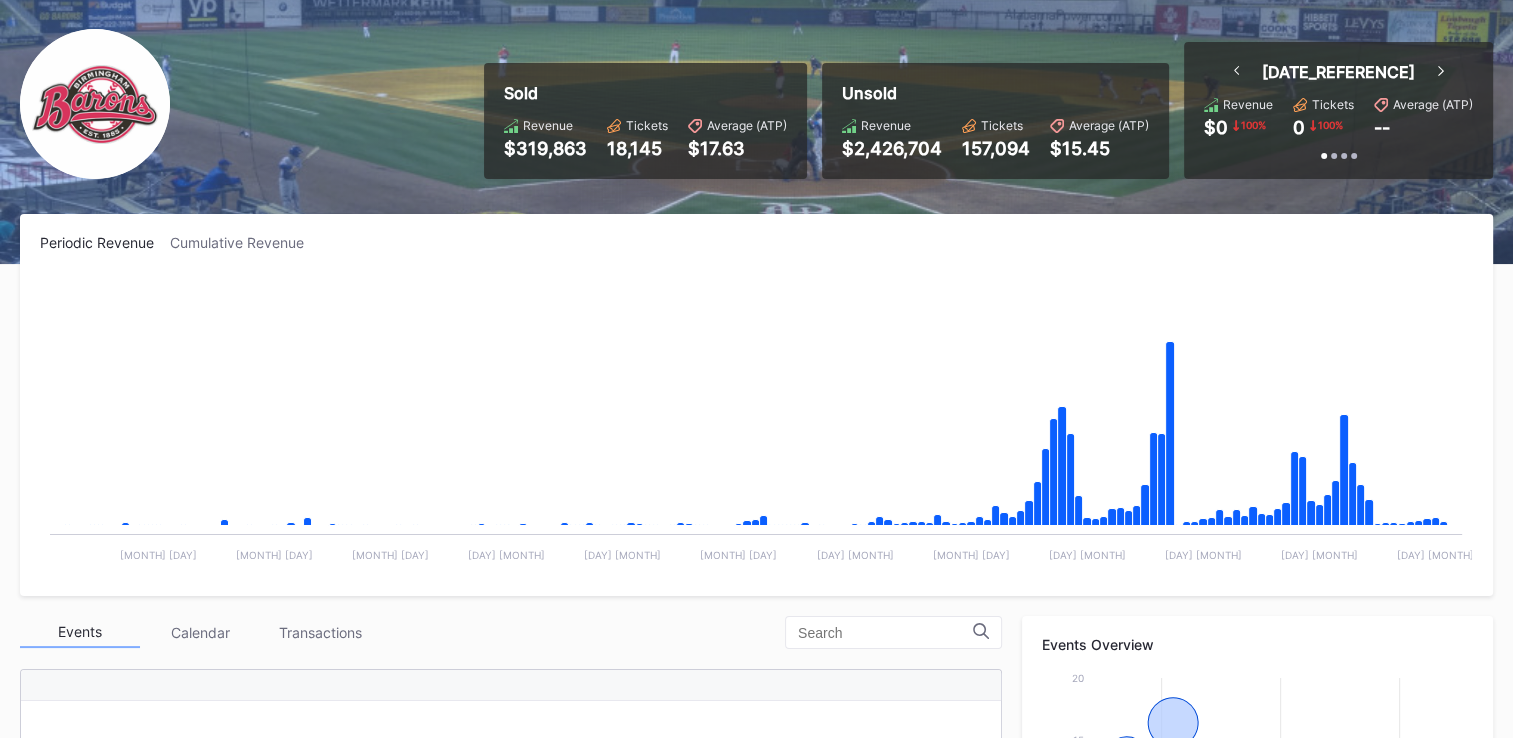 scroll, scrollTop: 0, scrollLeft: 0, axis: both 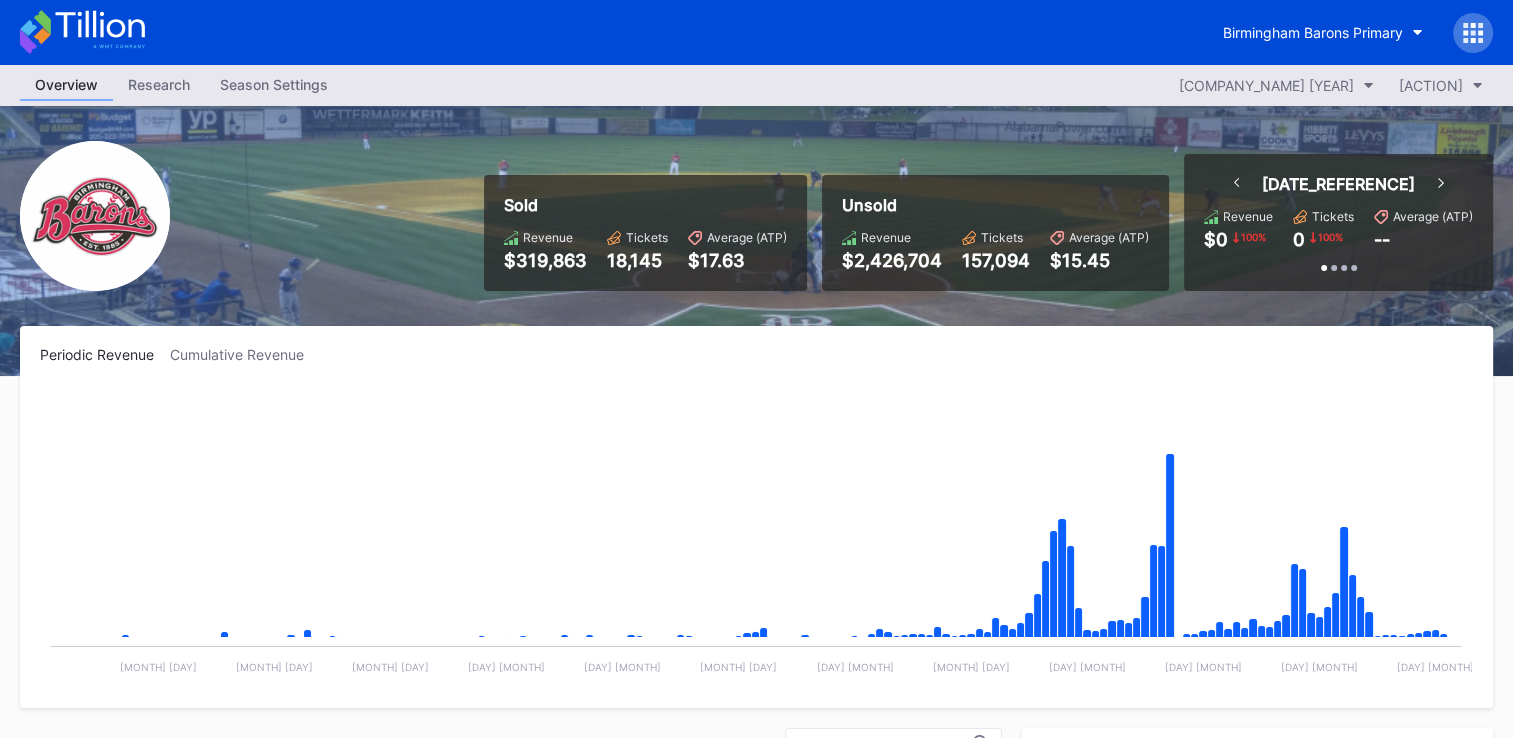 click at bounding box center [1473, 33] 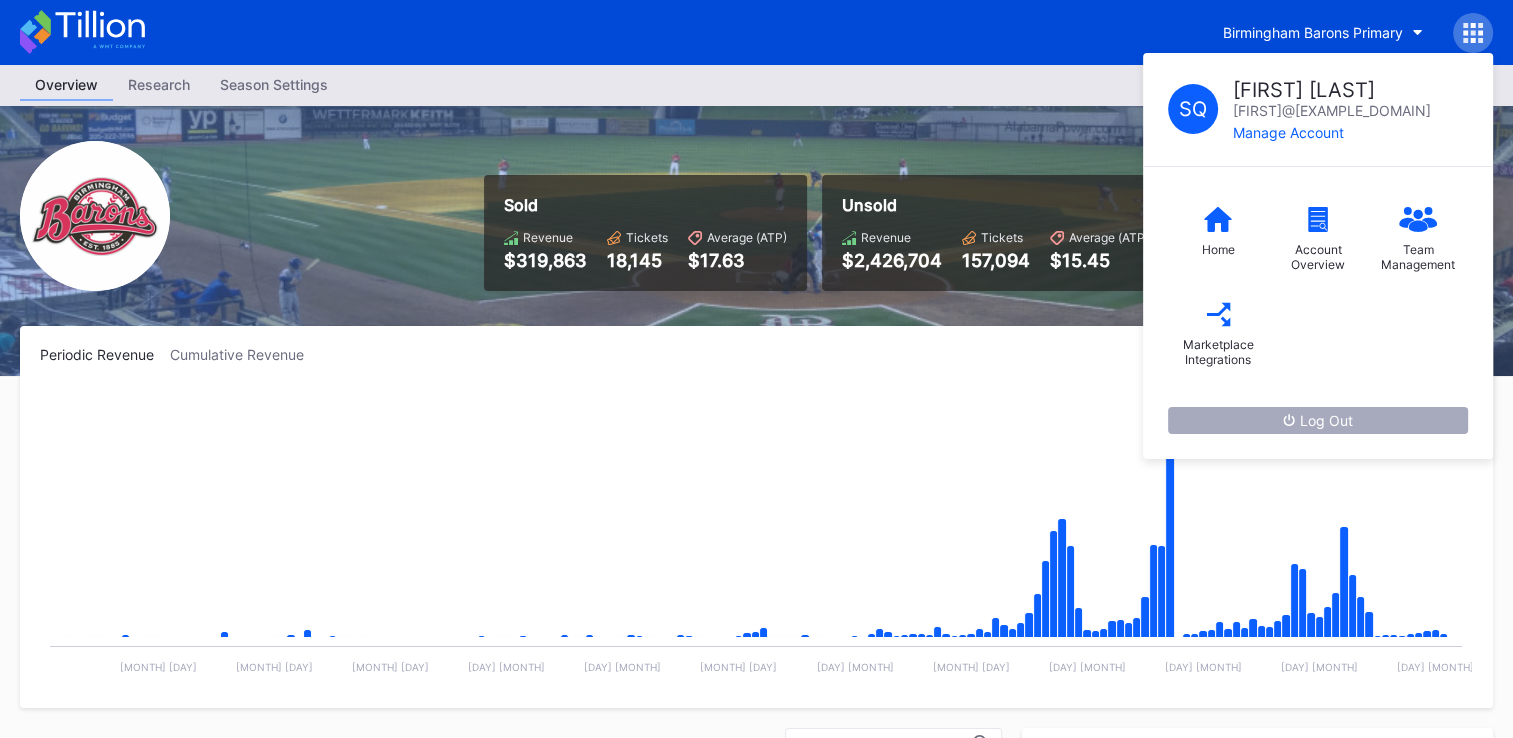 click on "Log Out" at bounding box center (1318, 420) 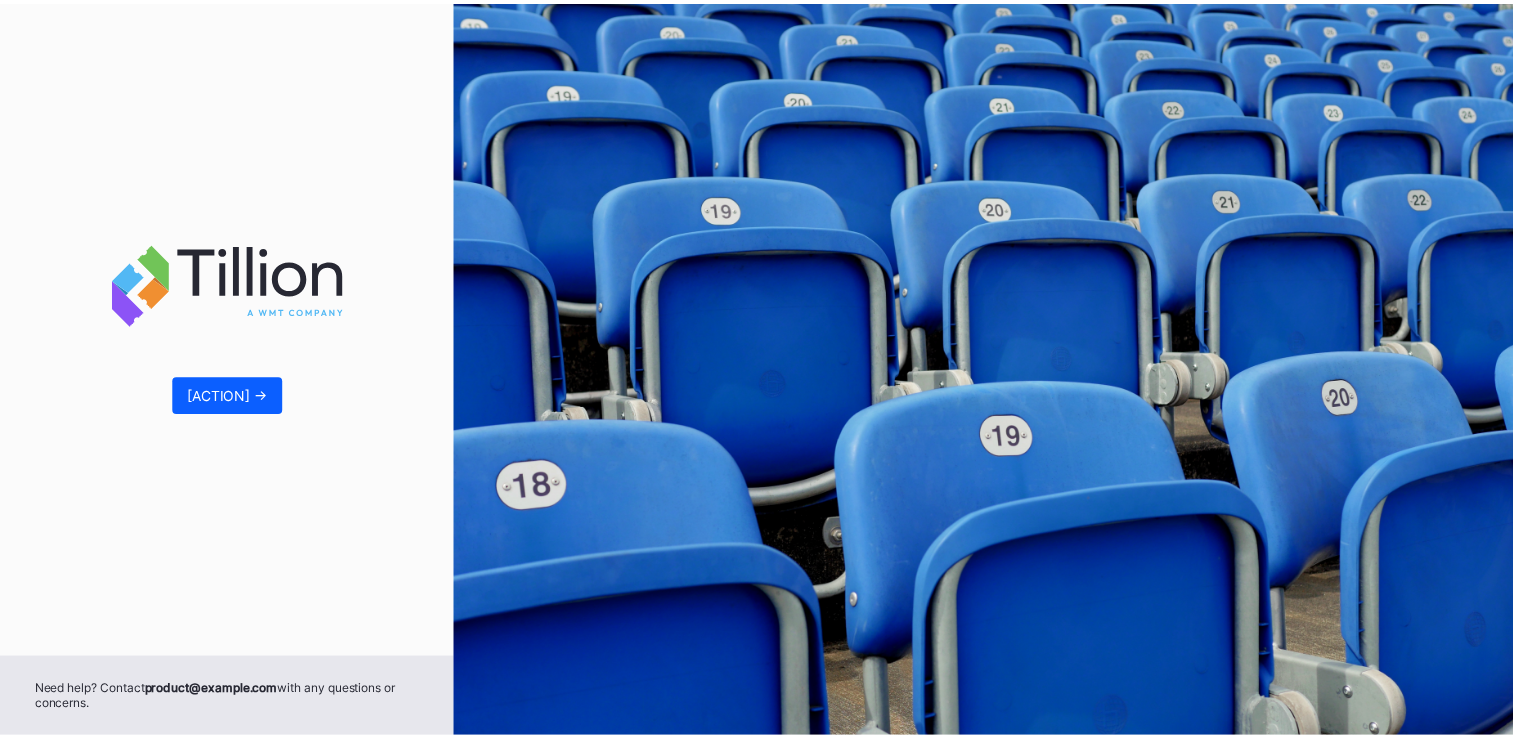 scroll, scrollTop: 0, scrollLeft: 0, axis: both 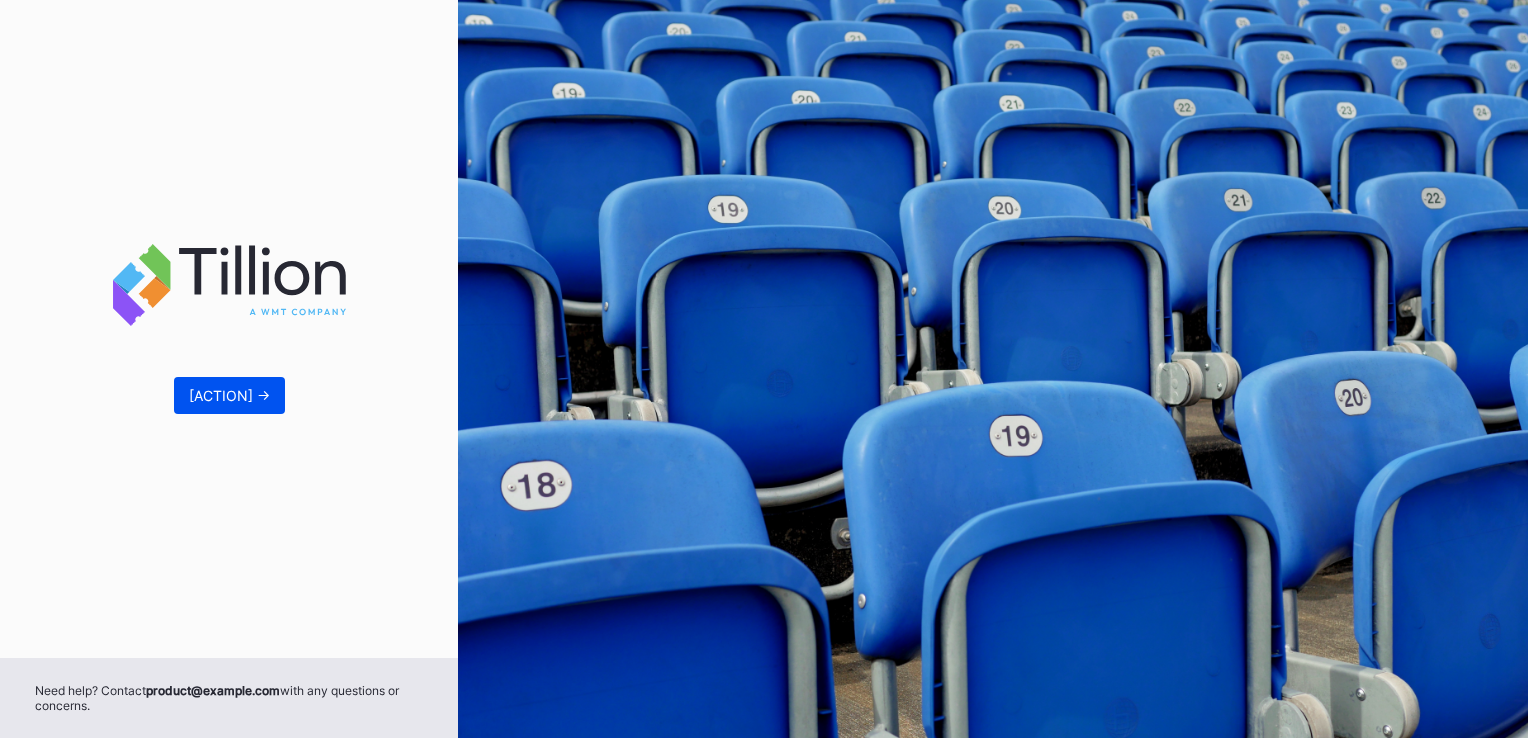 click on "[ACTION] ->" at bounding box center [229, 395] 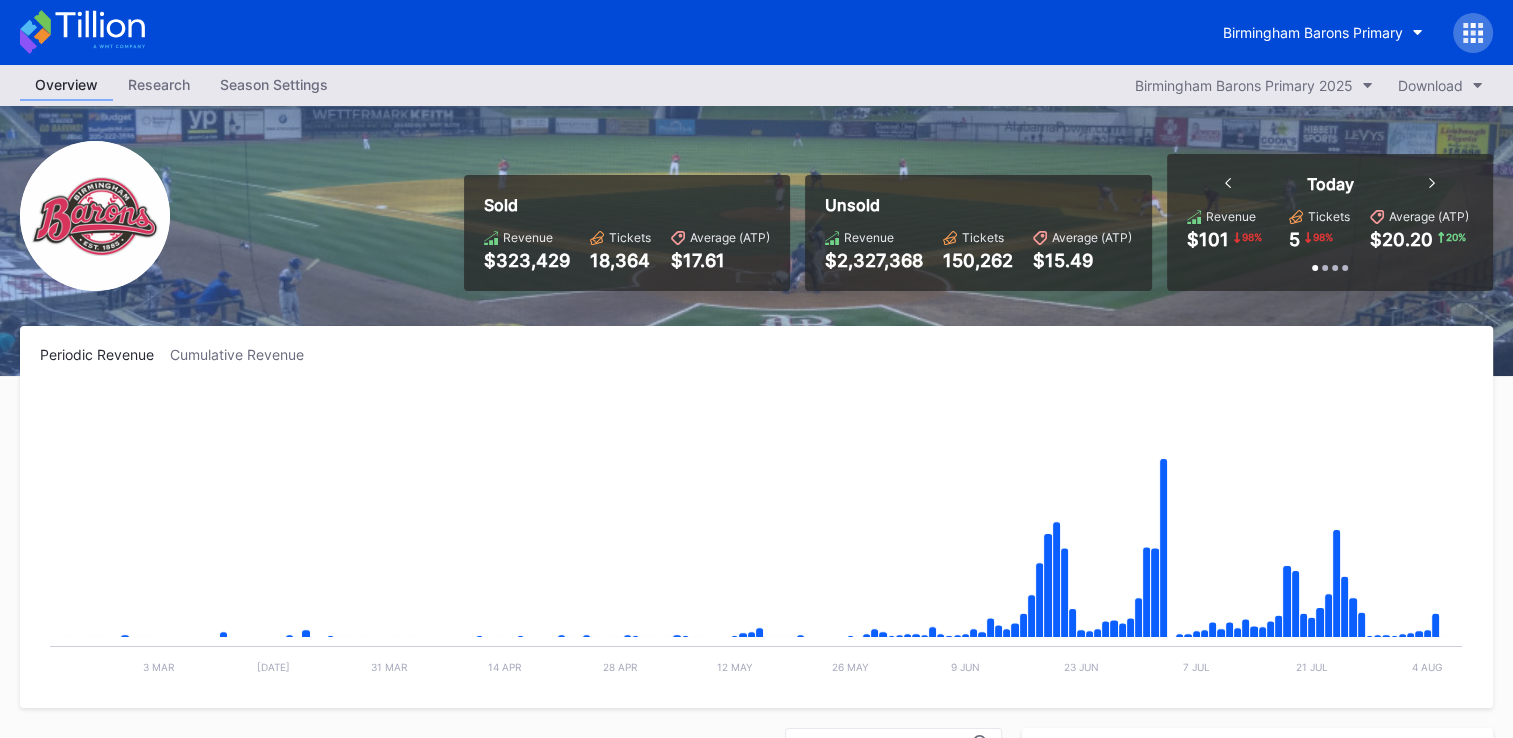scroll, scrollTop: 1235, scrollLeft: 0, axis: vertical 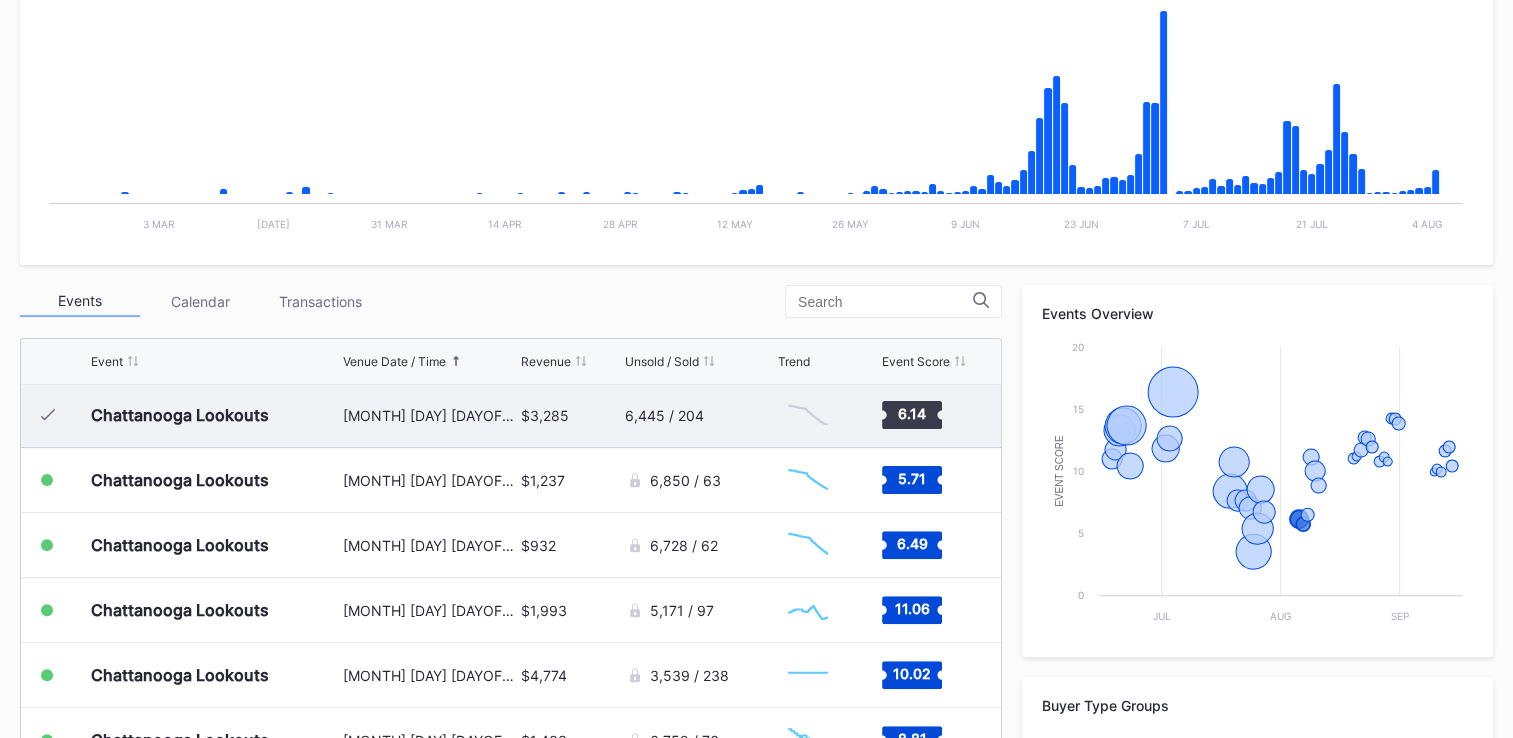 click on "Chattanooga Lookouts" at bounding box center [214, 415] 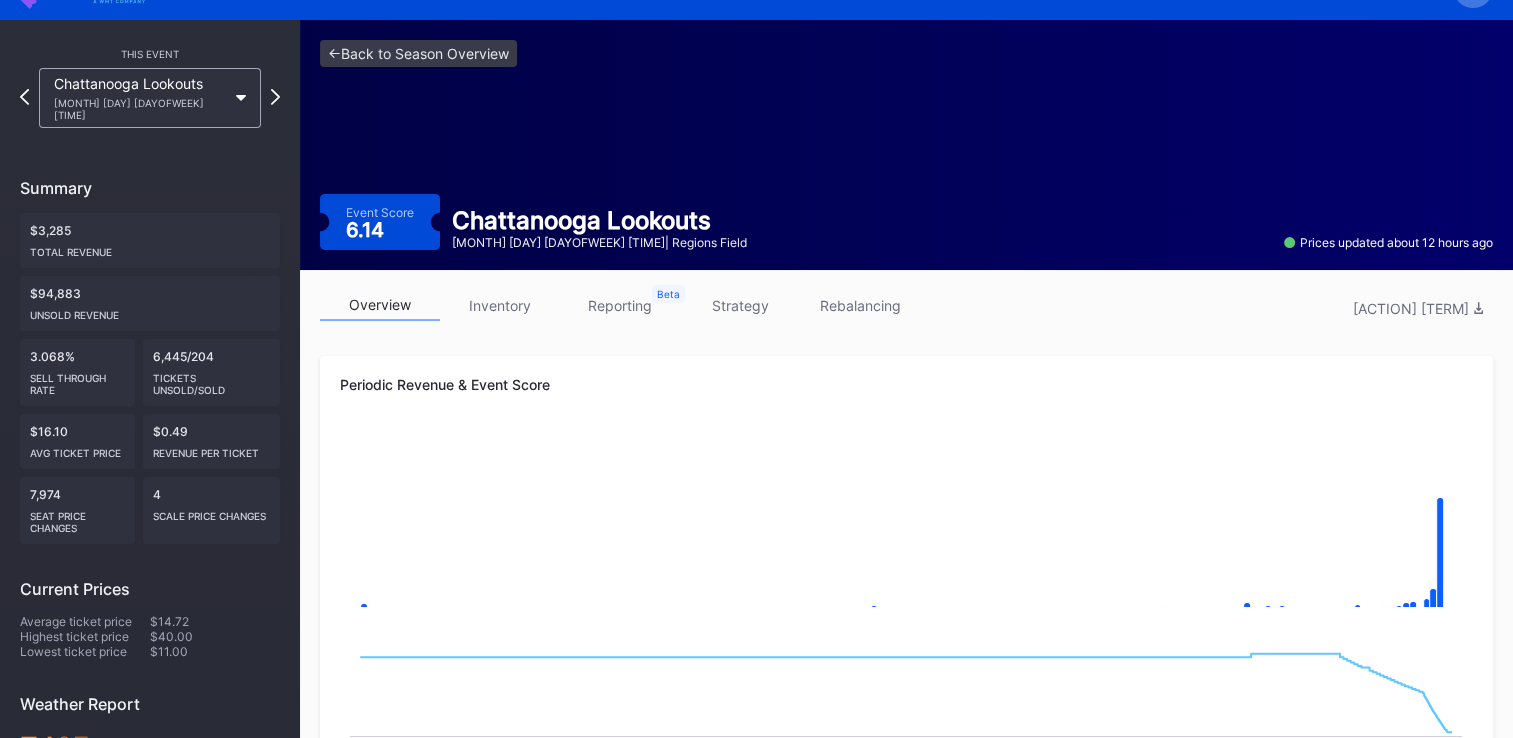 scroll, scrollTop: 0, scrollLeft: 0, axis: both 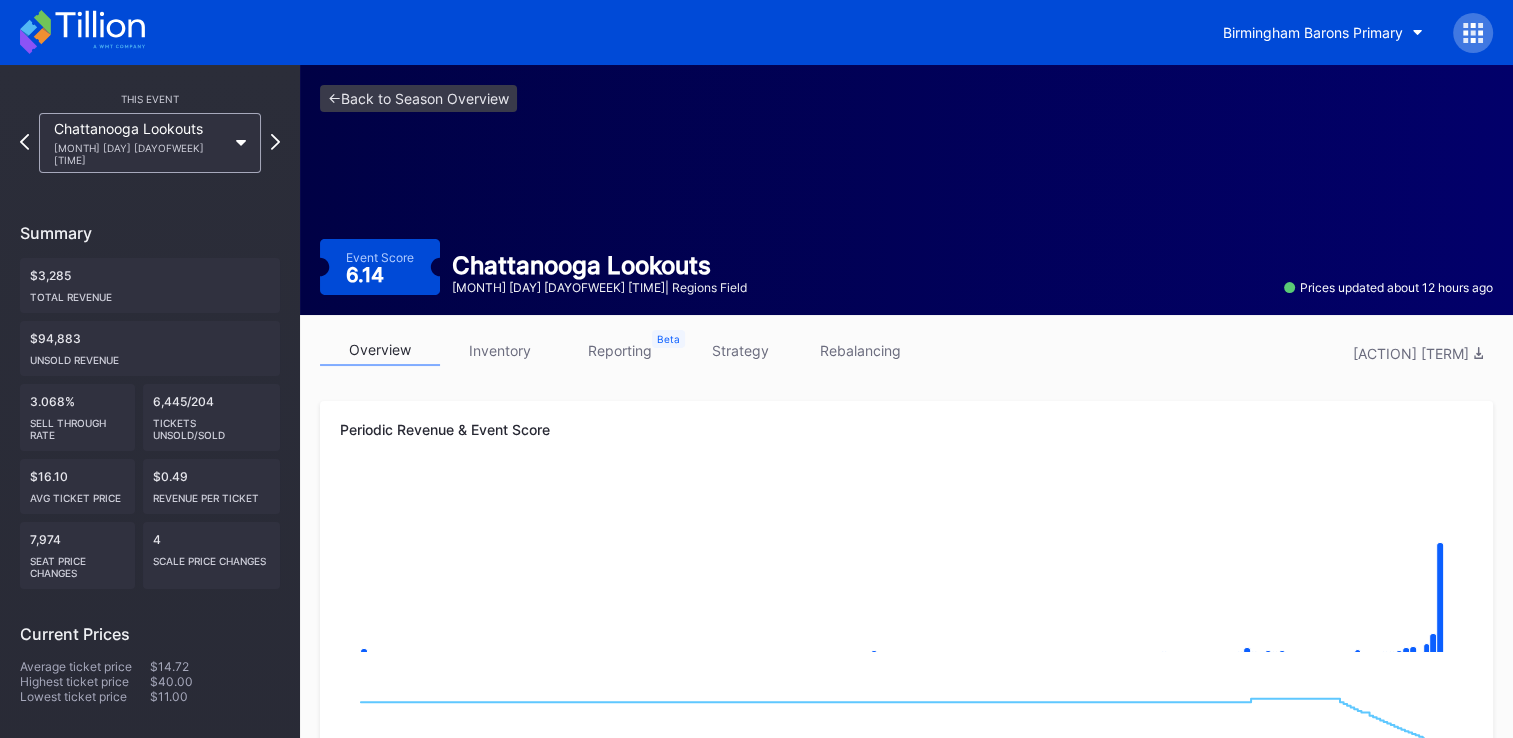 click on "strategy" at bounding box center [740, 350] 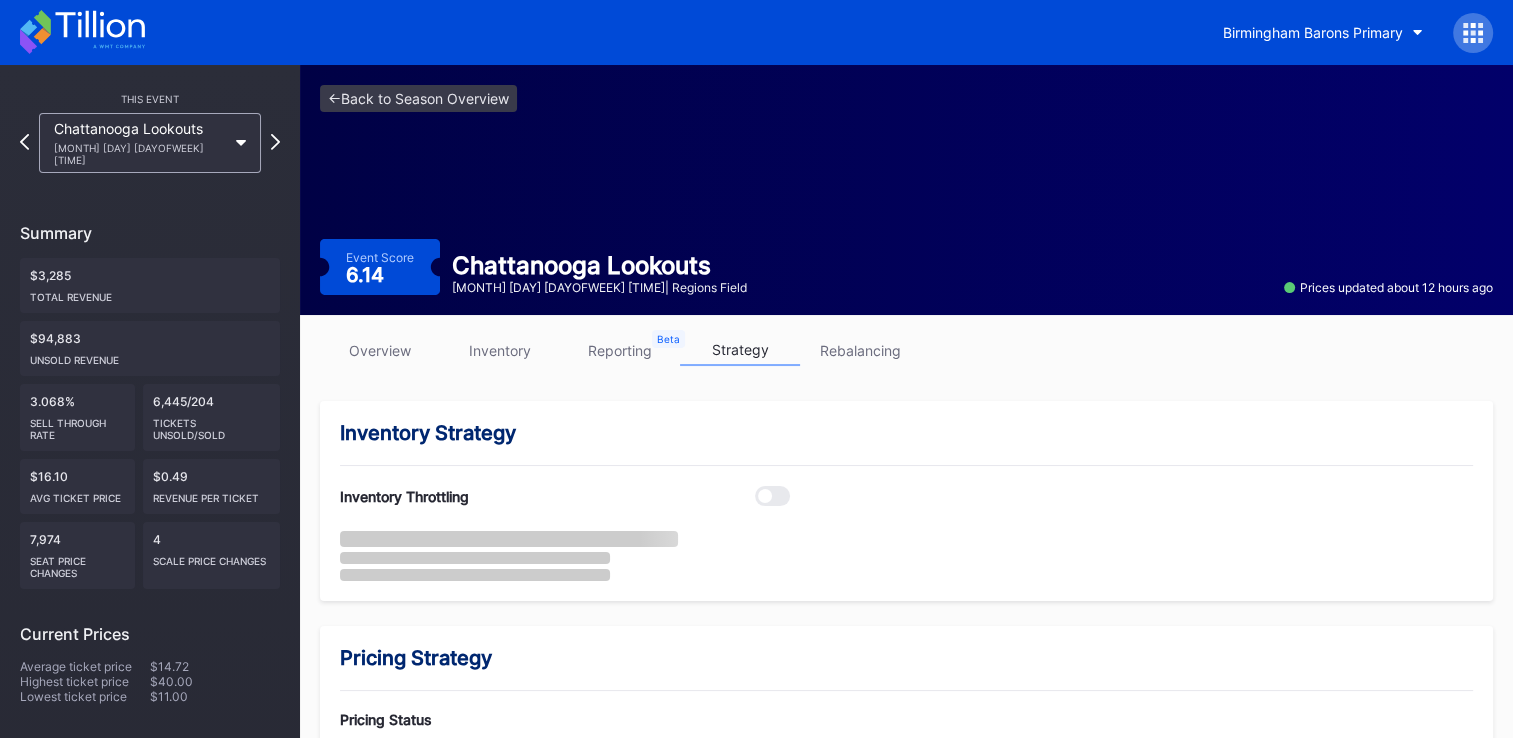 click on "inventory" at bounding box center (500, 350) 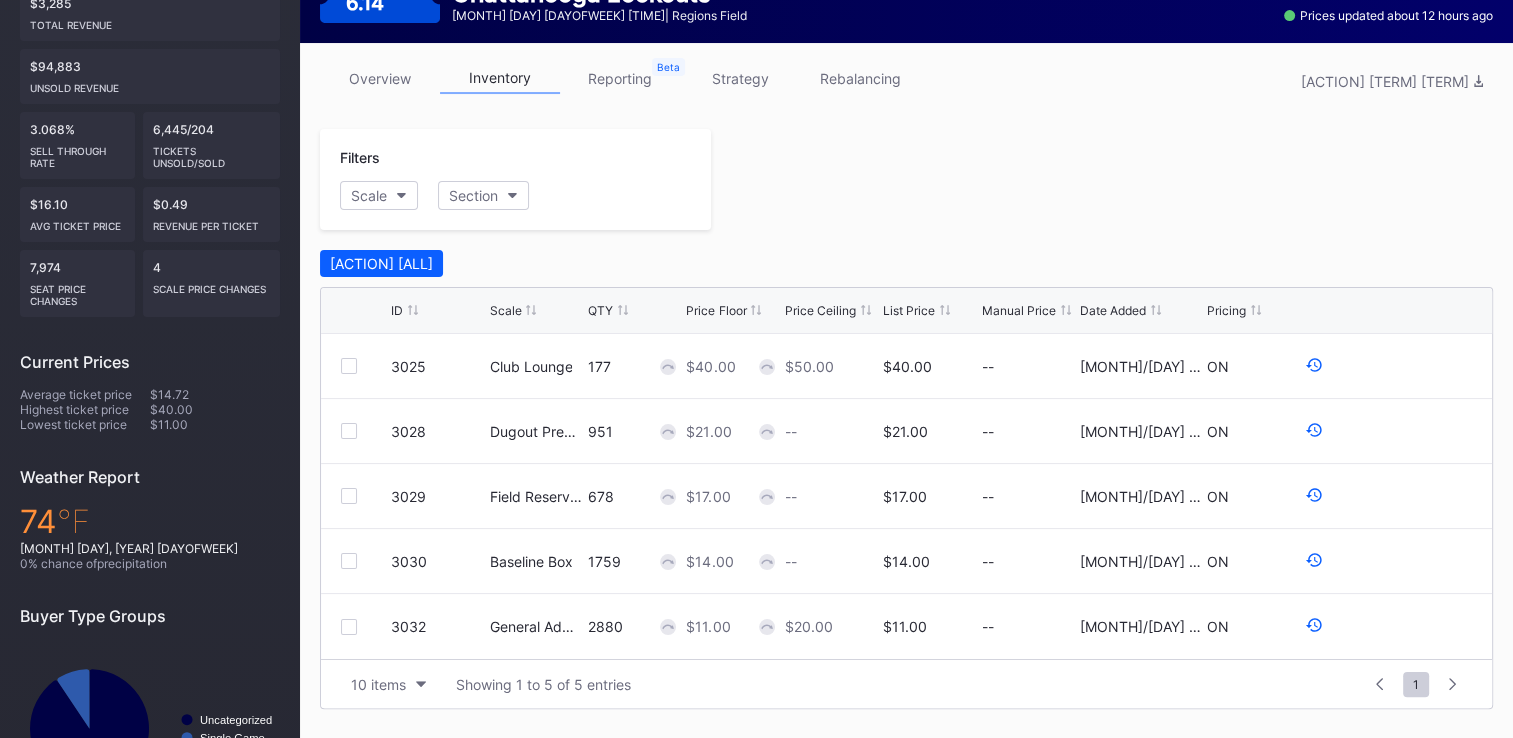 scroll, scrollTop: 275, scrollLeft: 0, axis: vertical 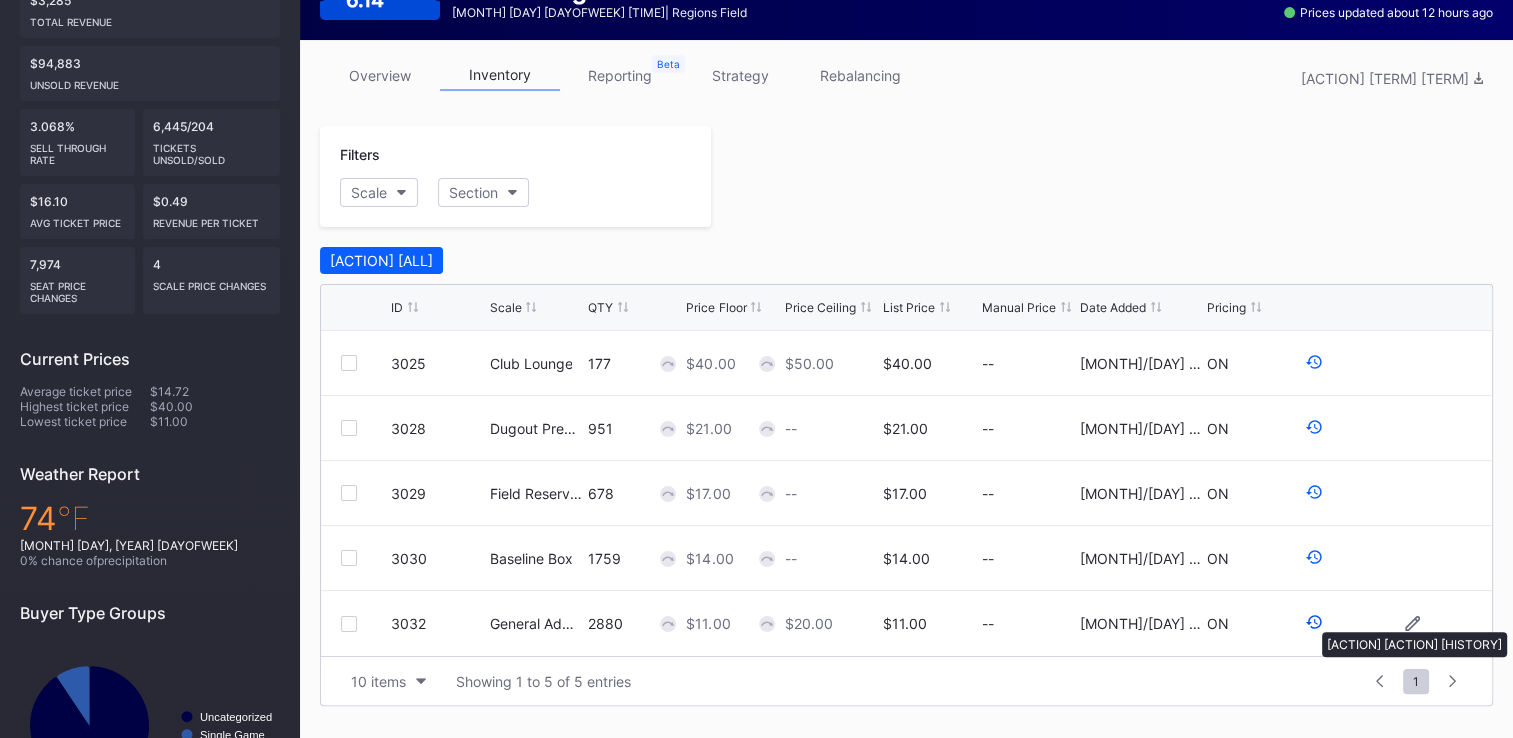click 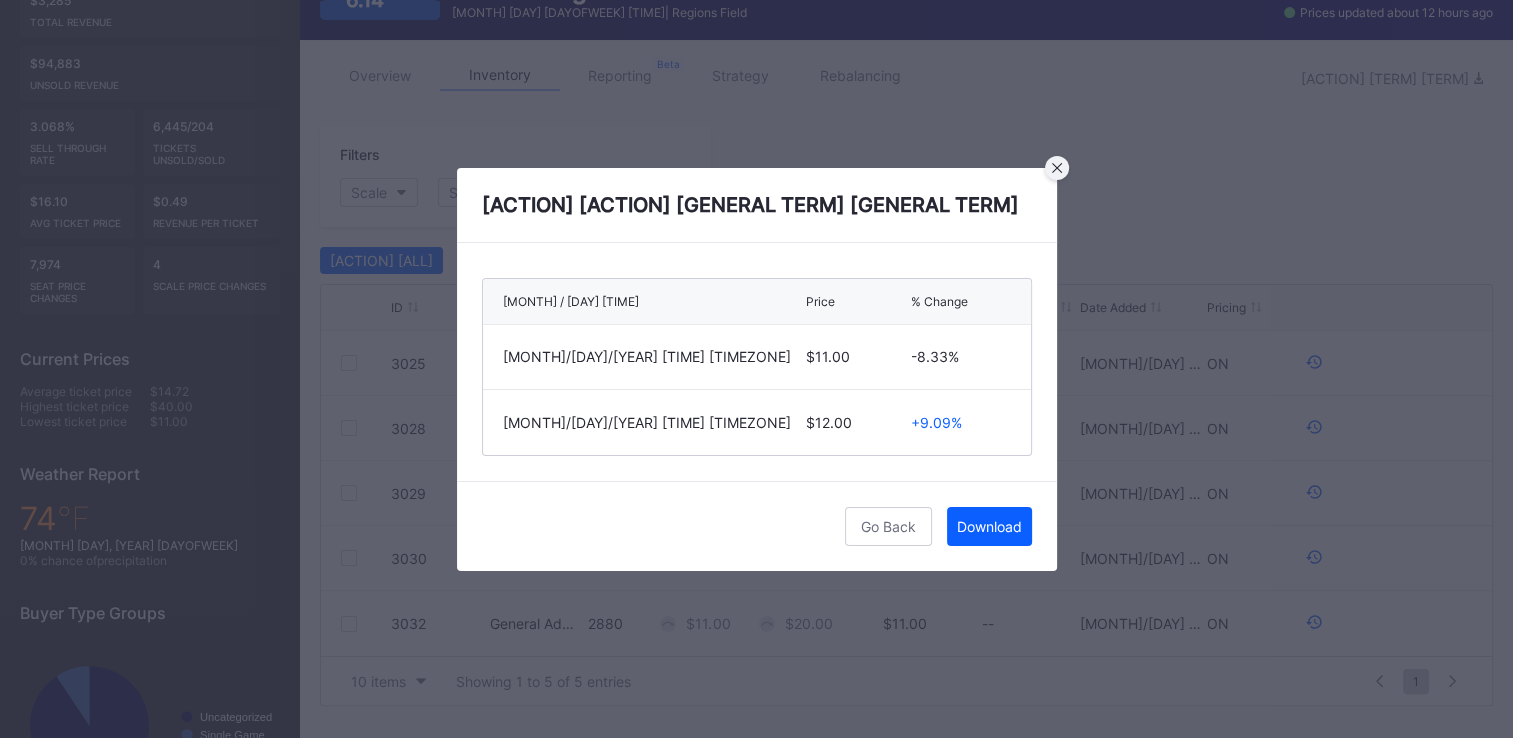 click at bounding box center [1057, 168] 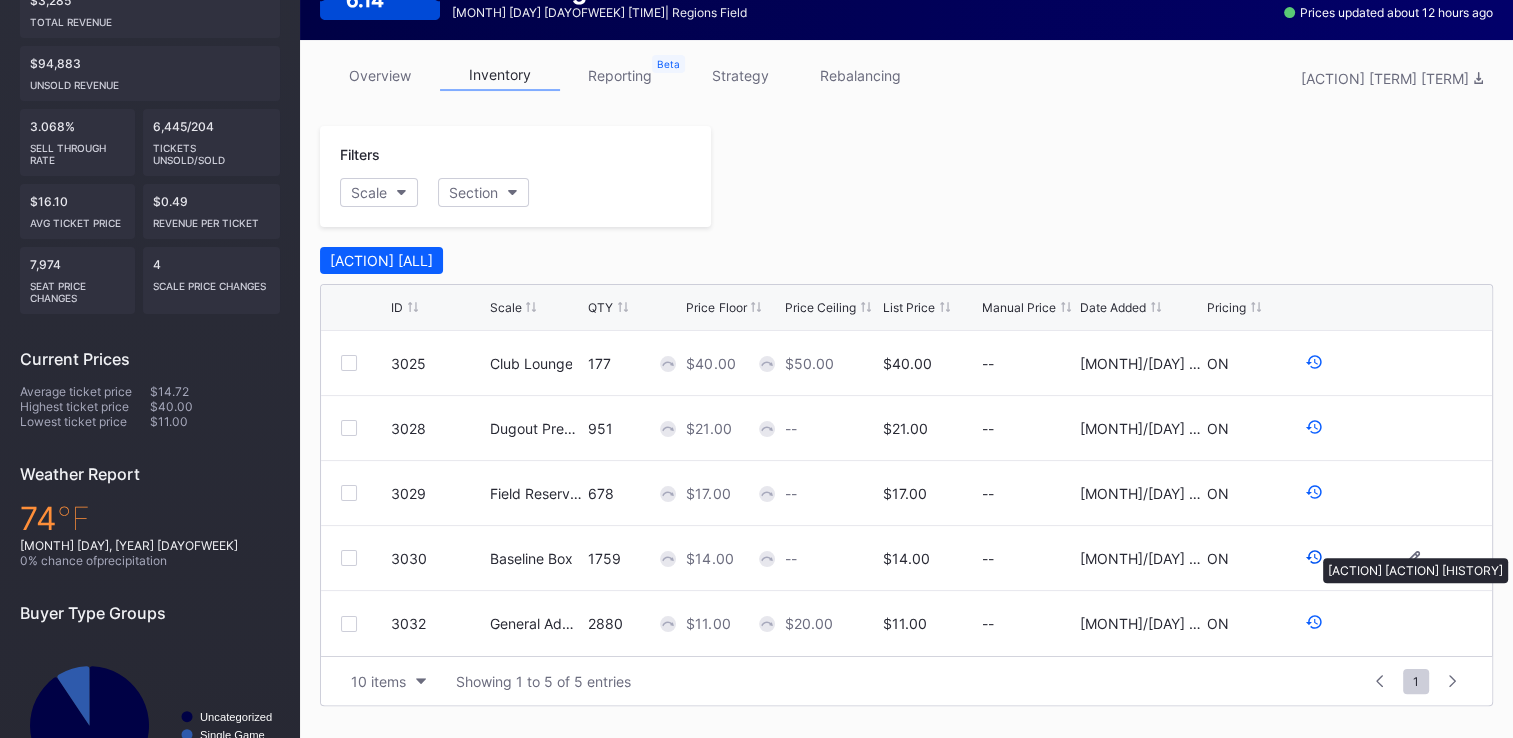 click 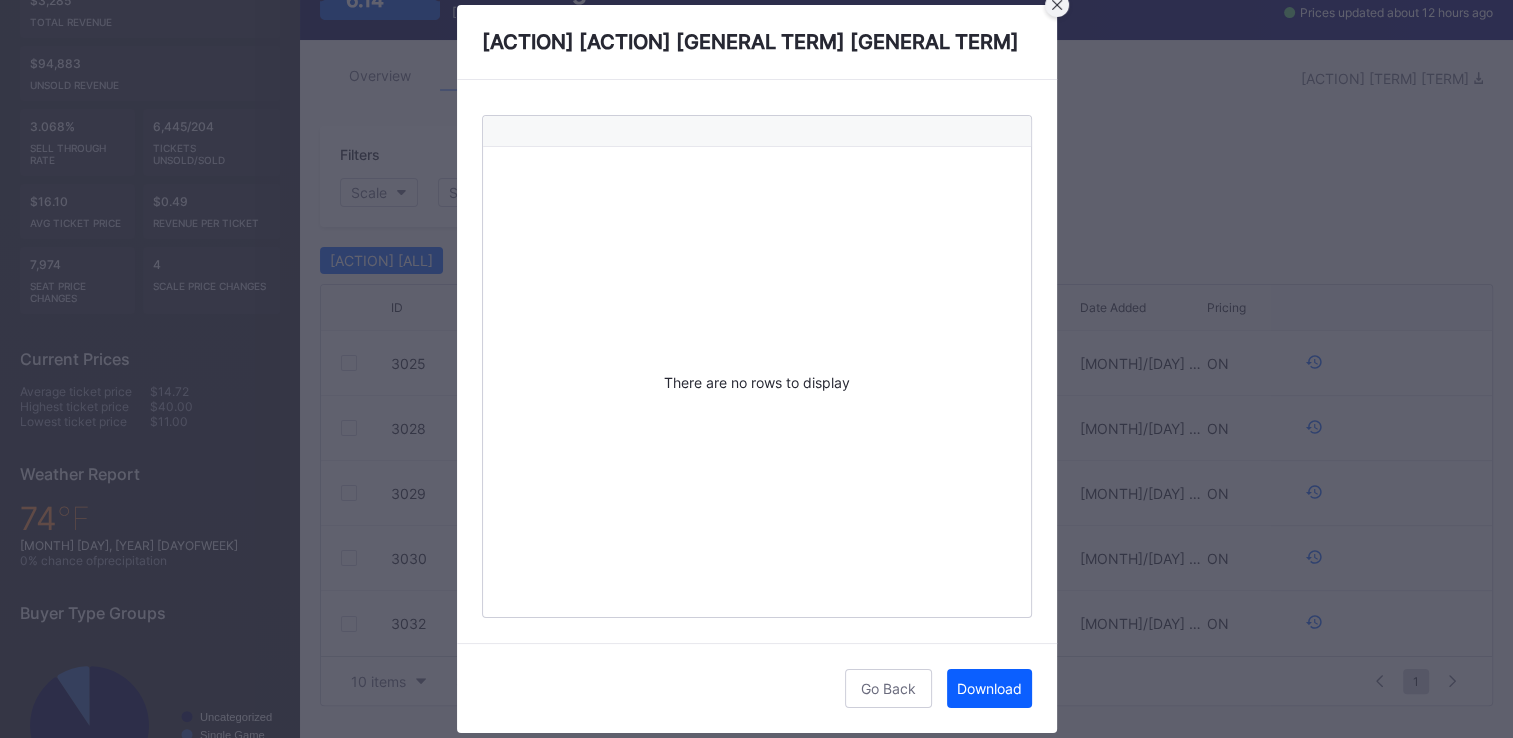 click at bounding box center (1057, 5) 